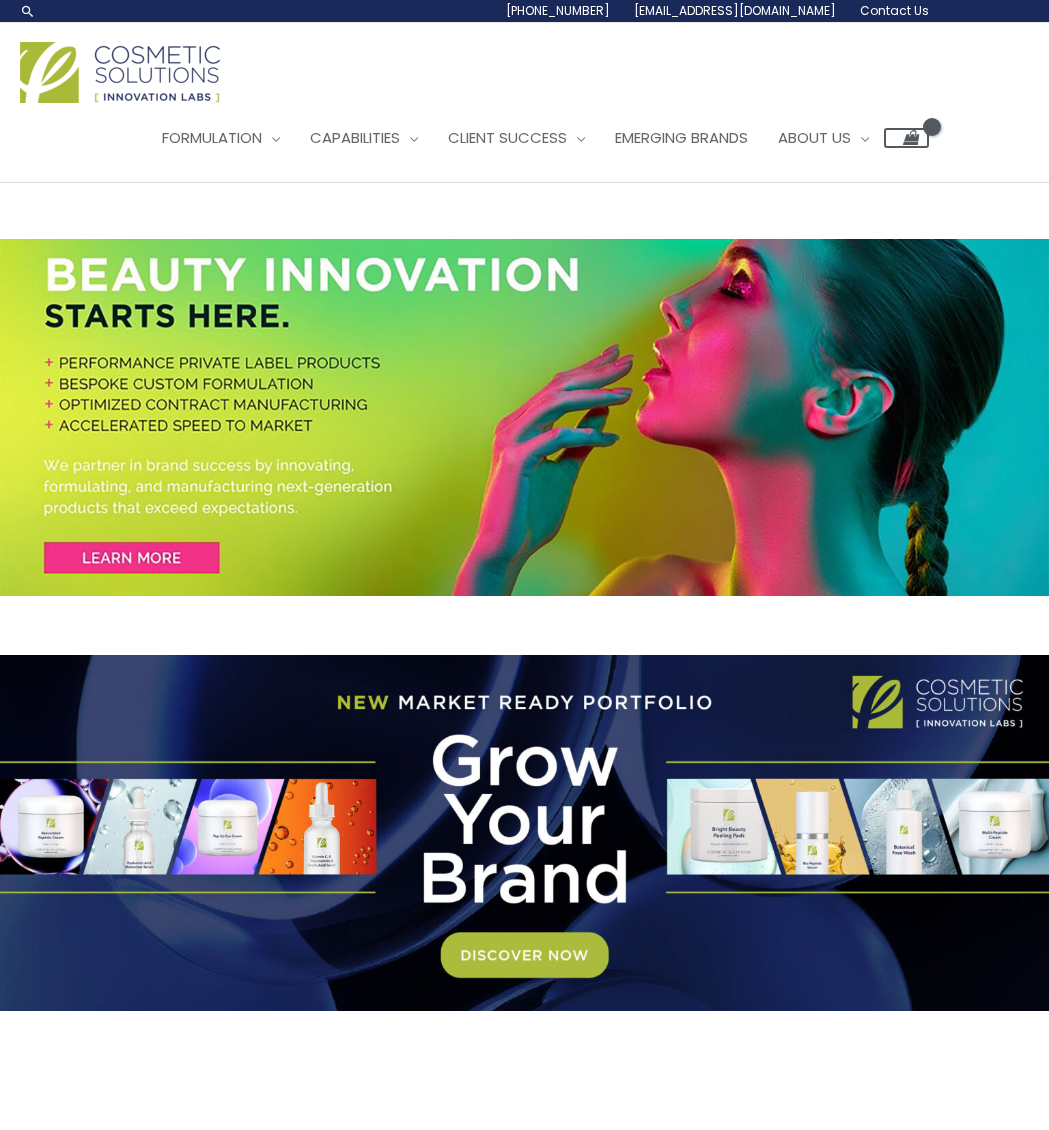 scroll, scrollTop: 0, scrollLeft: 0, axis: both 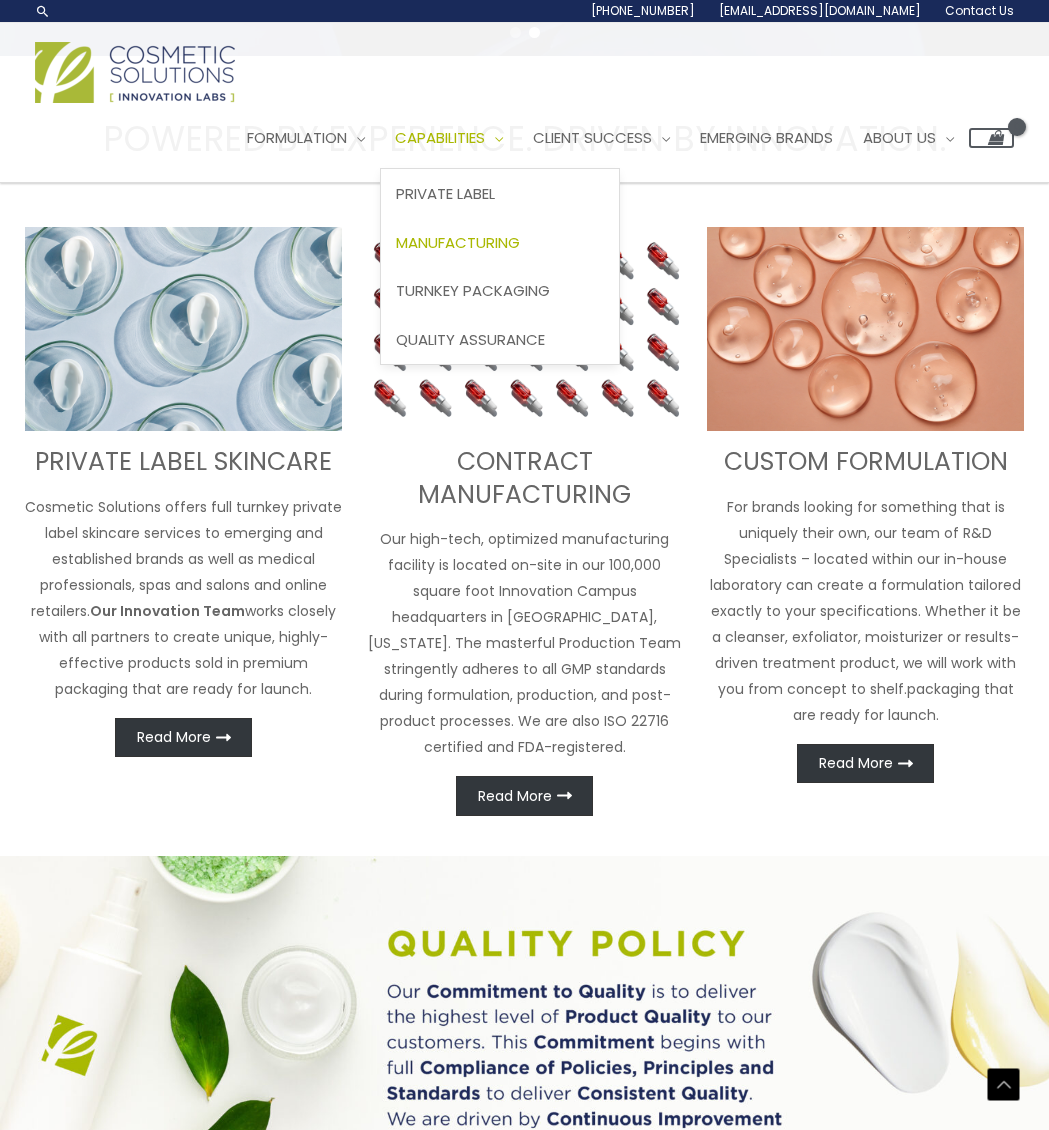 click on "Manufacturing" at bounding box center [458, 242] 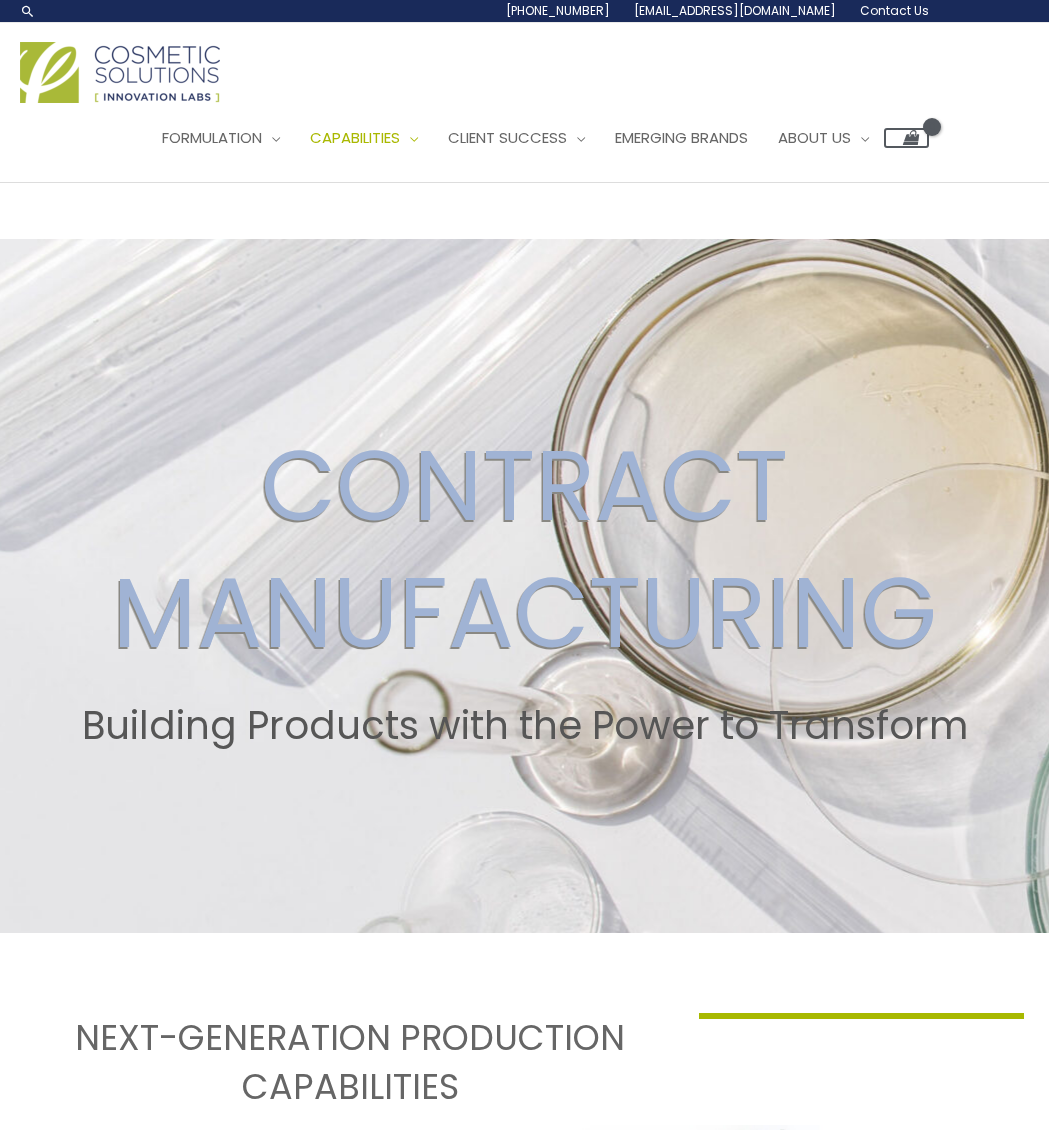scroll, scrollTop: 0, scrollLeft: 0, axis: both 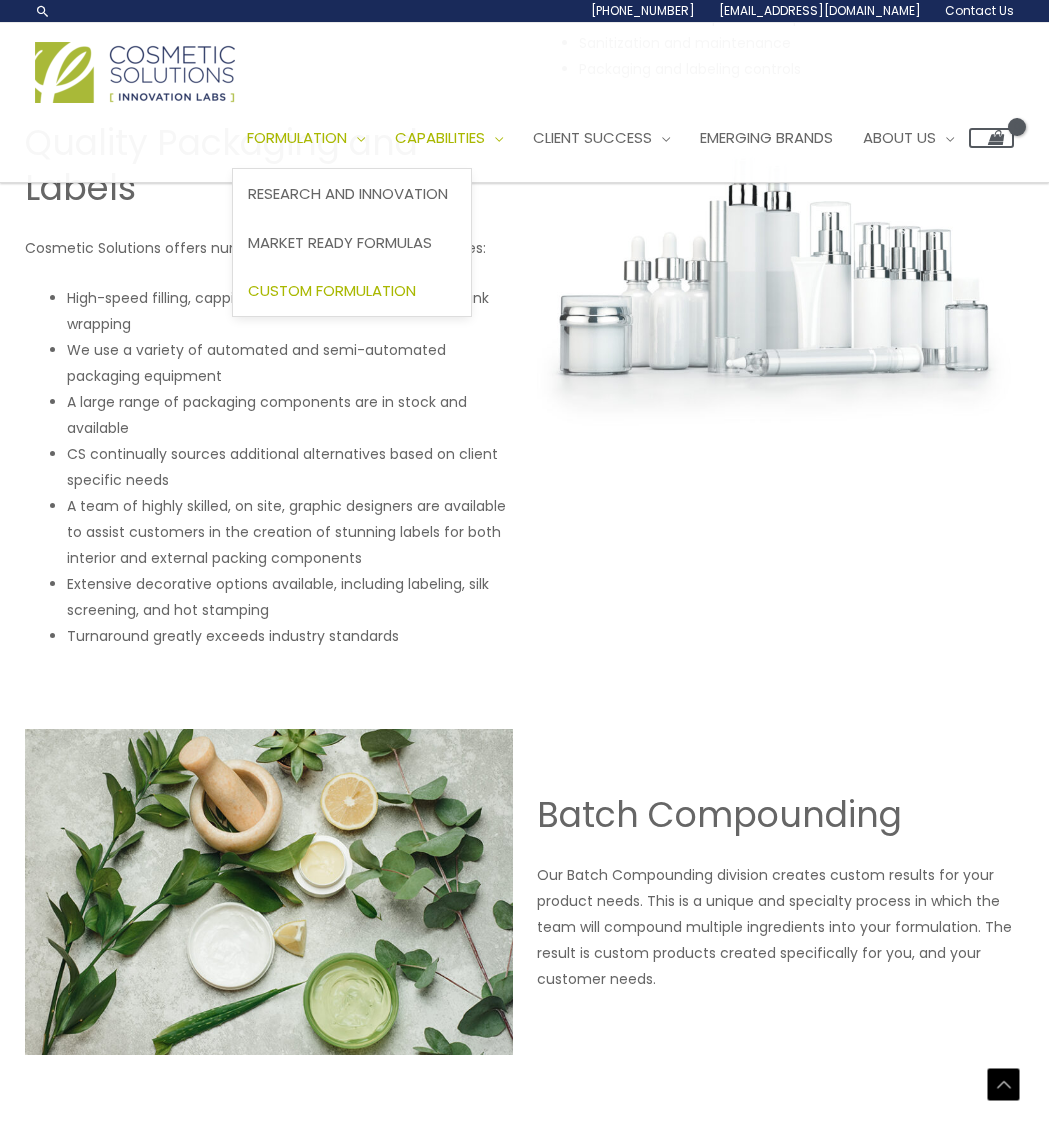 click on "Custom Formulation" at bounding box center (352, 291) 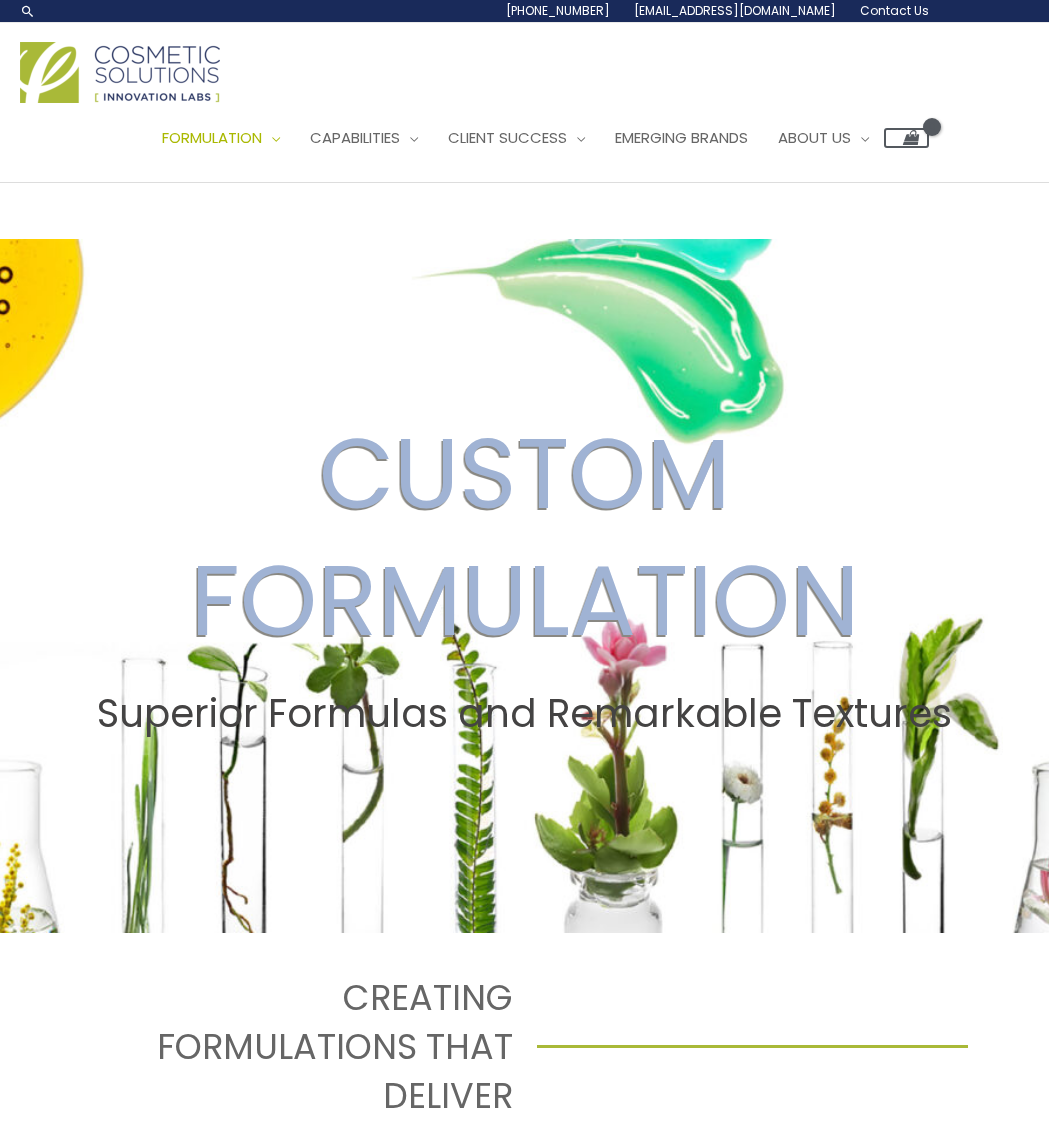 scroll, scrollTop: 0, scrollLeft: 0, axis: both 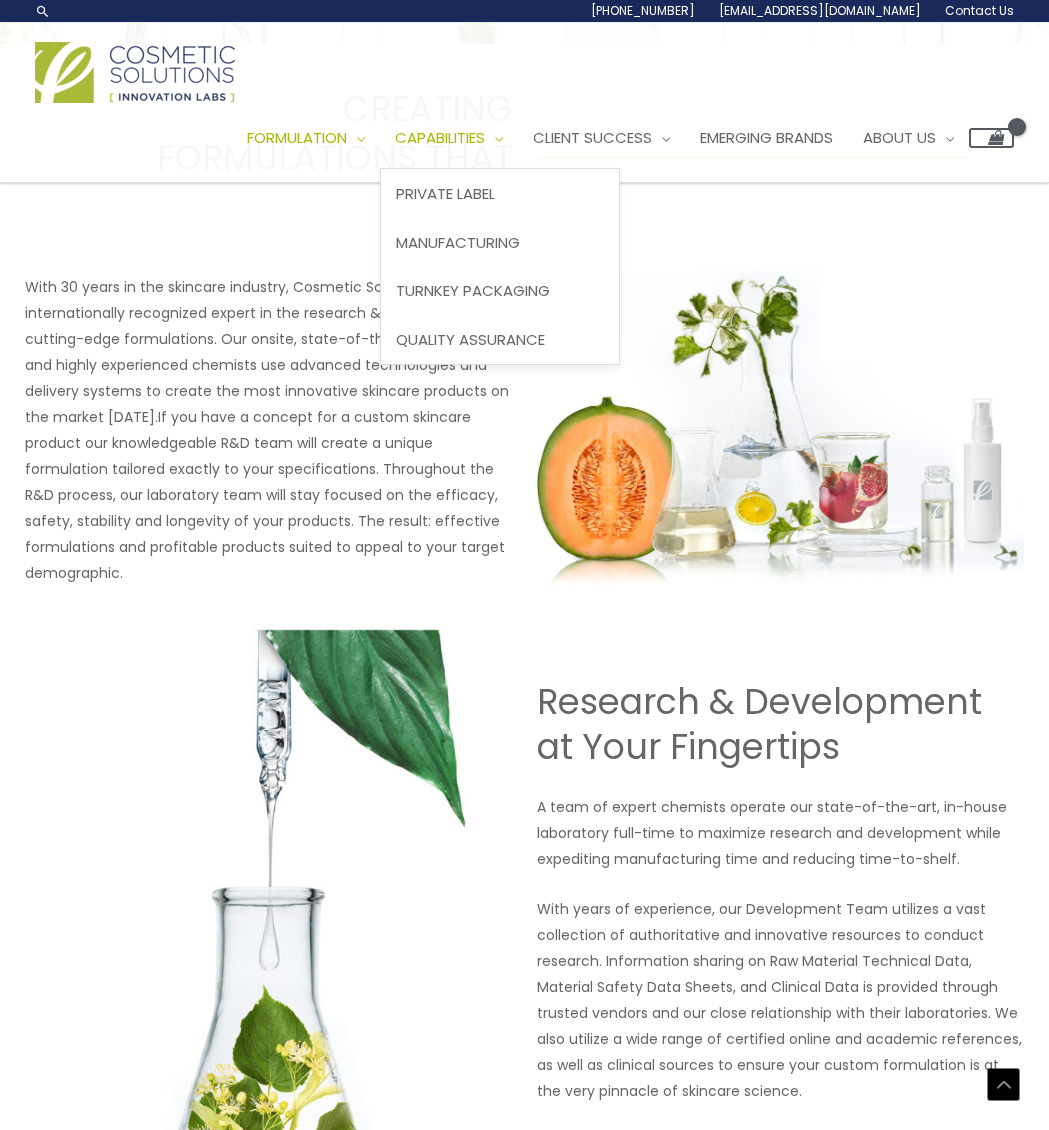 click on "Capabilities" at bounding box center (440, 137) 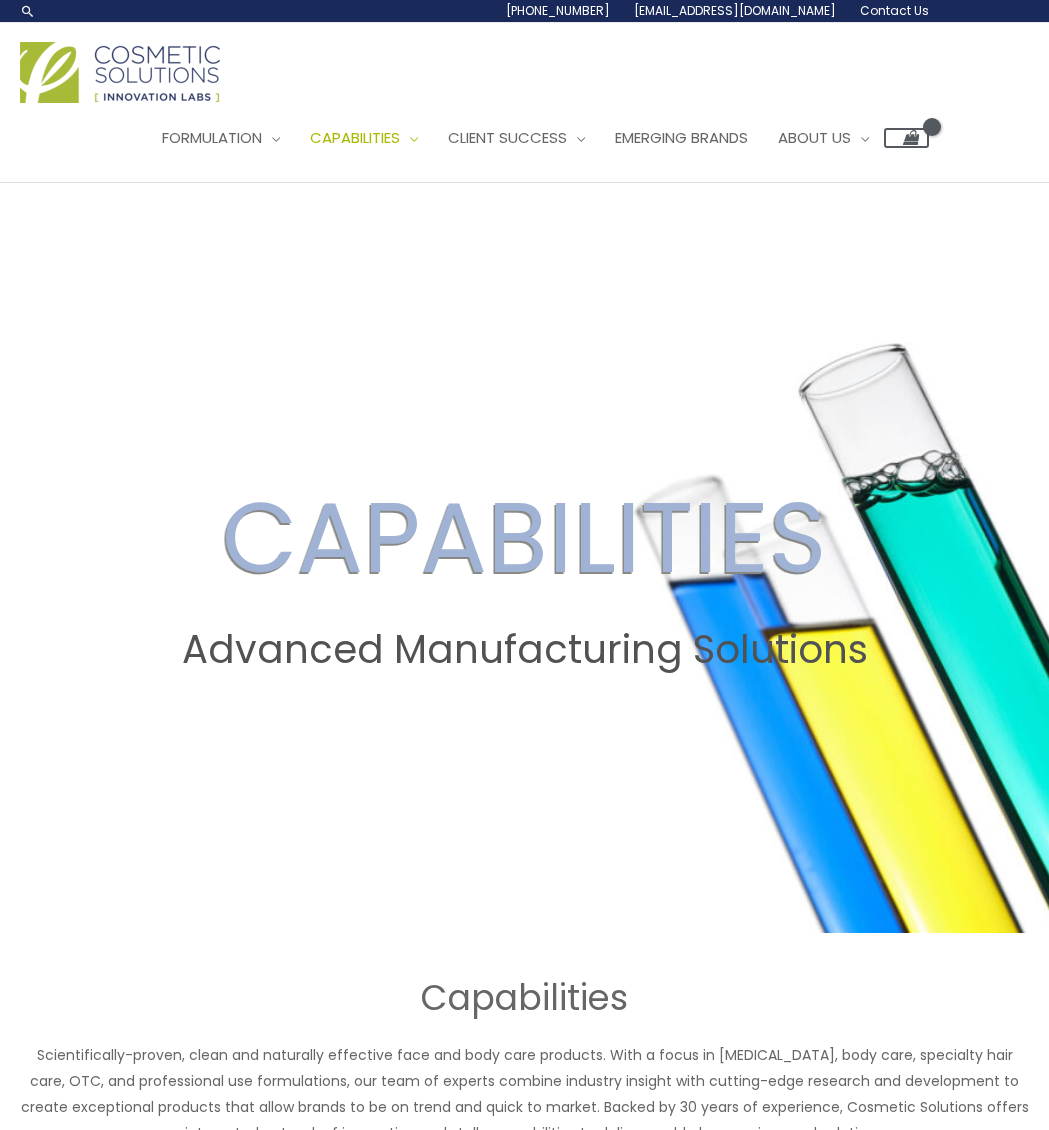 scroll, scrollTop: 0, scrollLeft: 0, axis: both 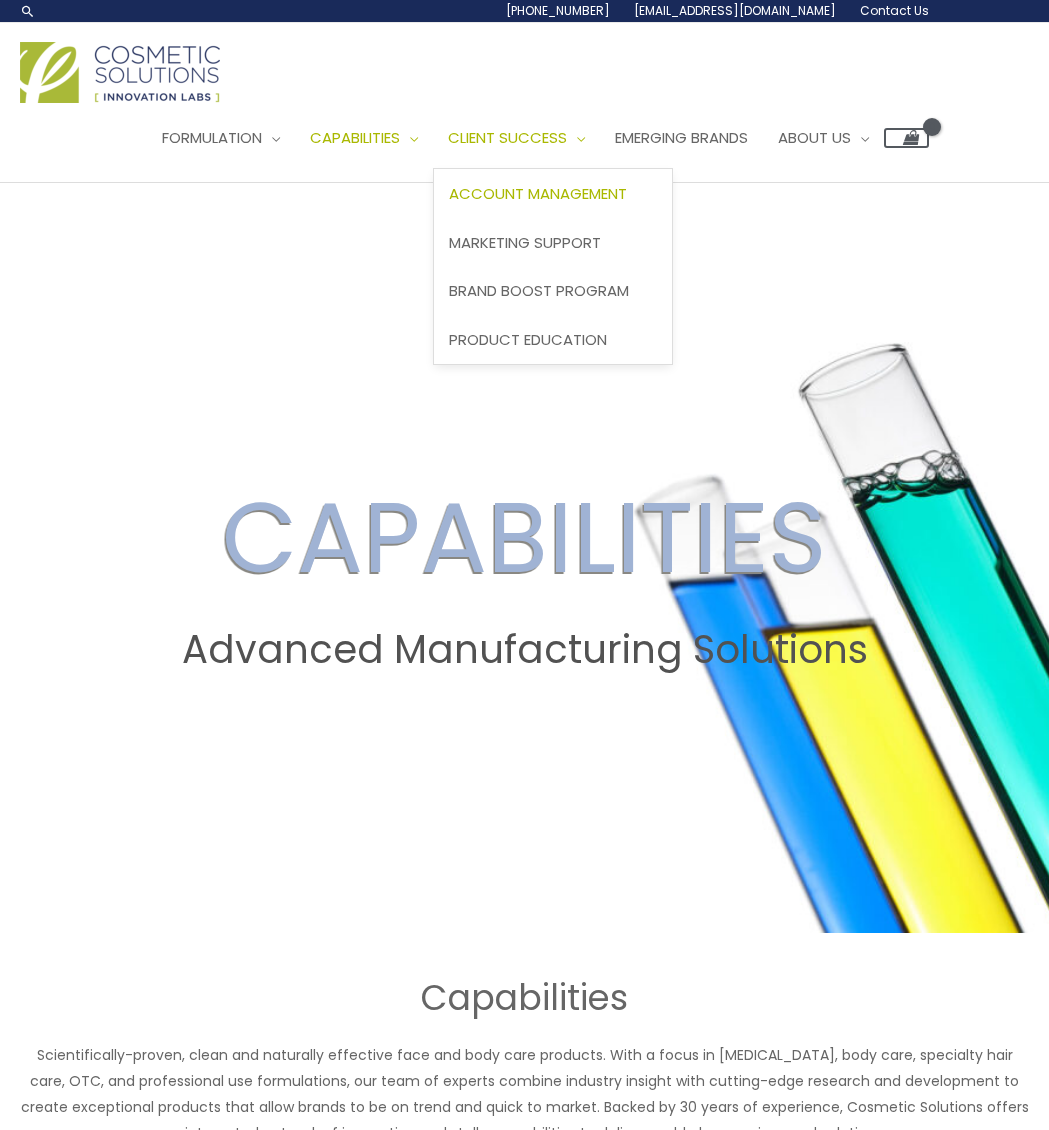 click on "Account Management" at bounding box center [538, 193] 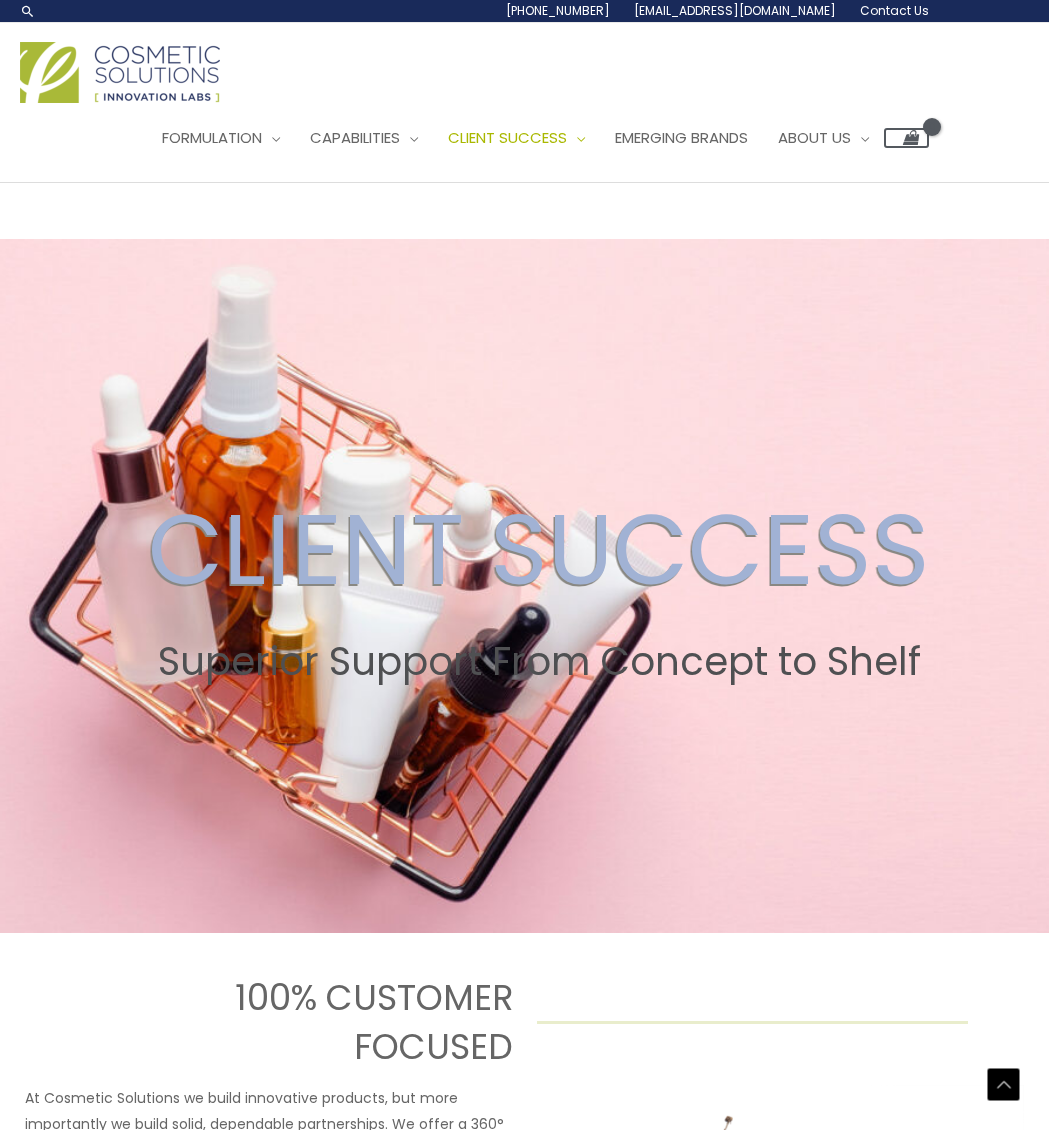 scroll, scrollTop: 1927, scrollLeft: 0, axis: vertical 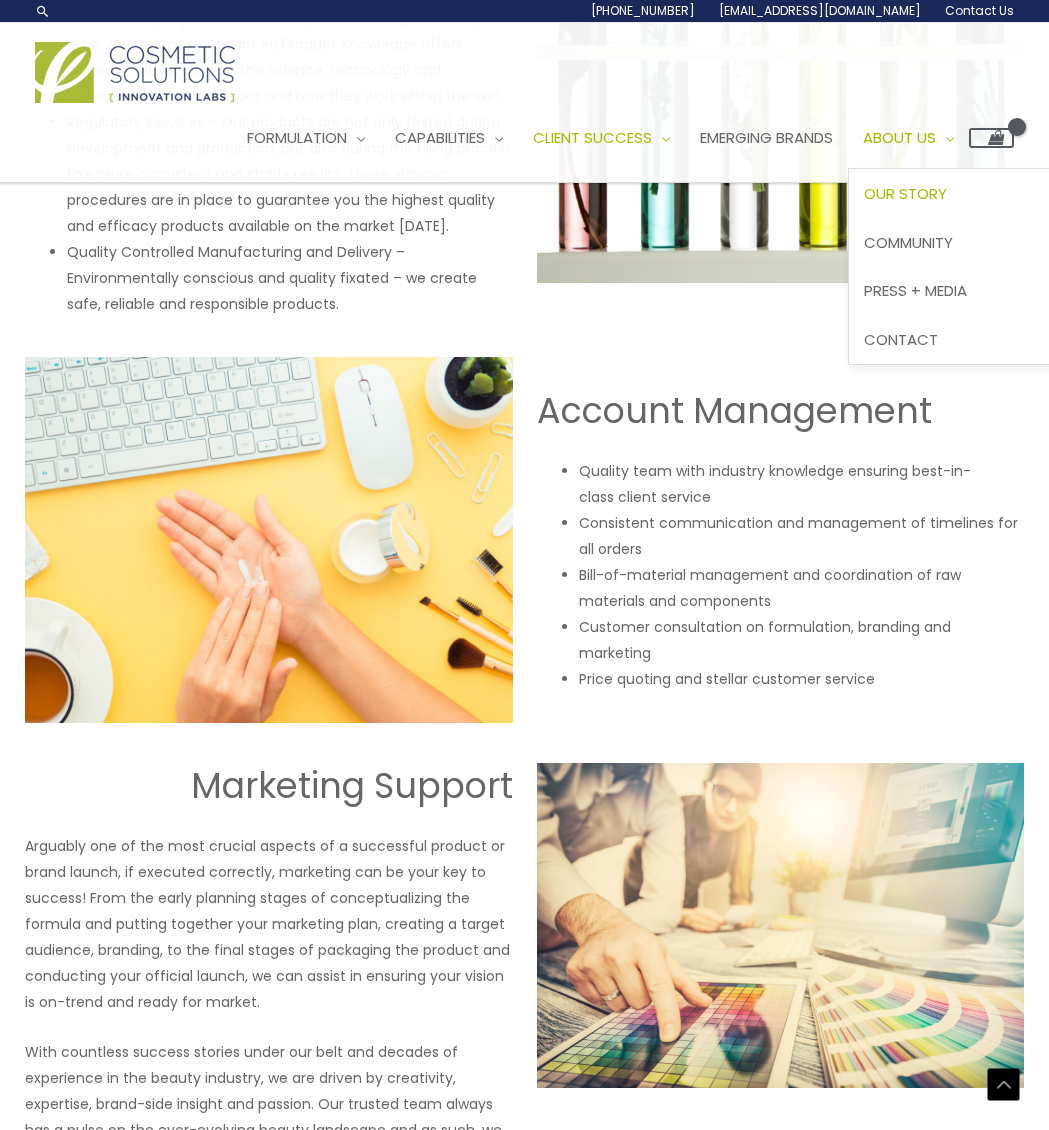 click on "Our Story" at bounding box center [905, 193] 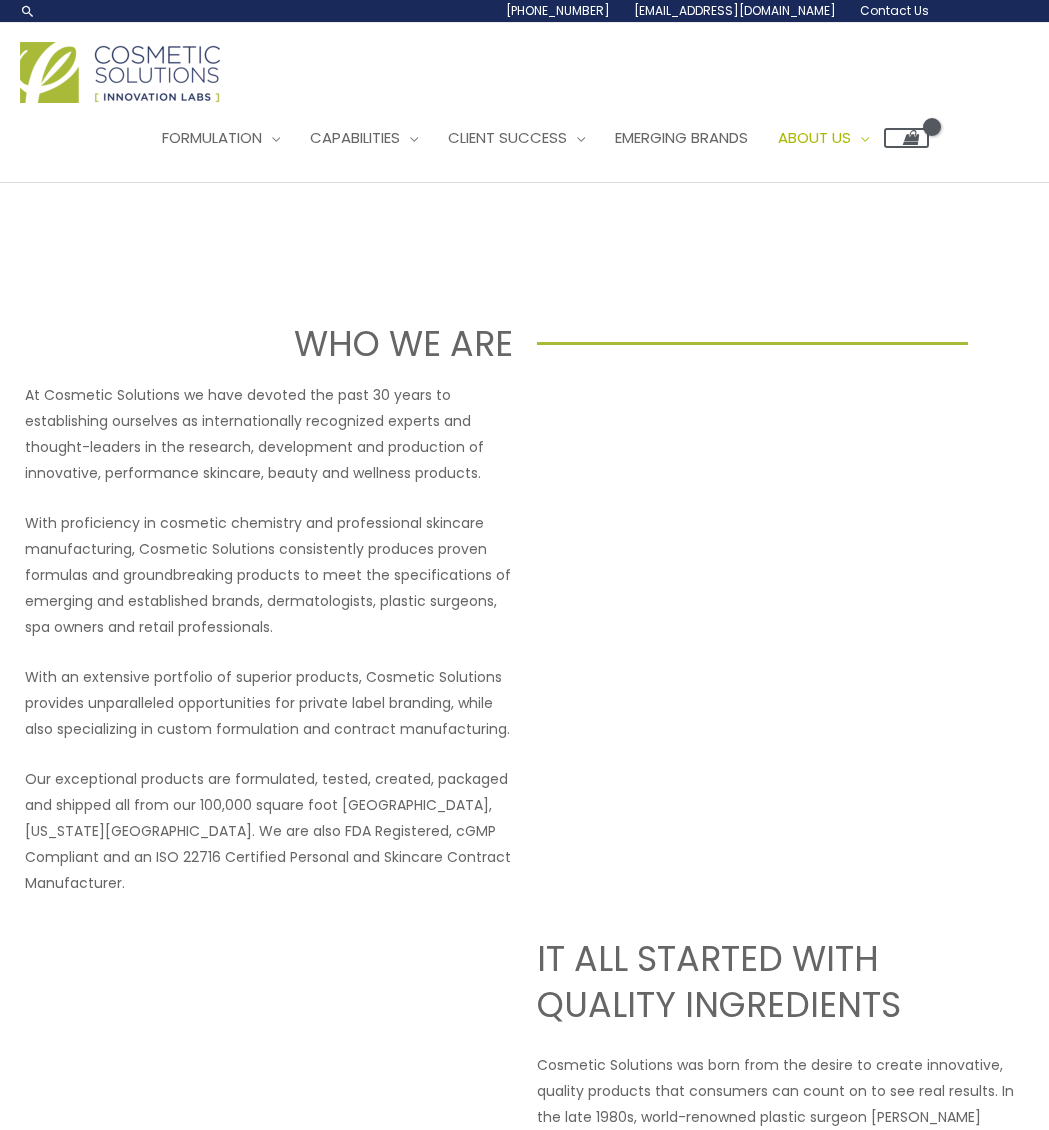 scroll, scrollTop: 0, scrollLeft: 0, axis: both 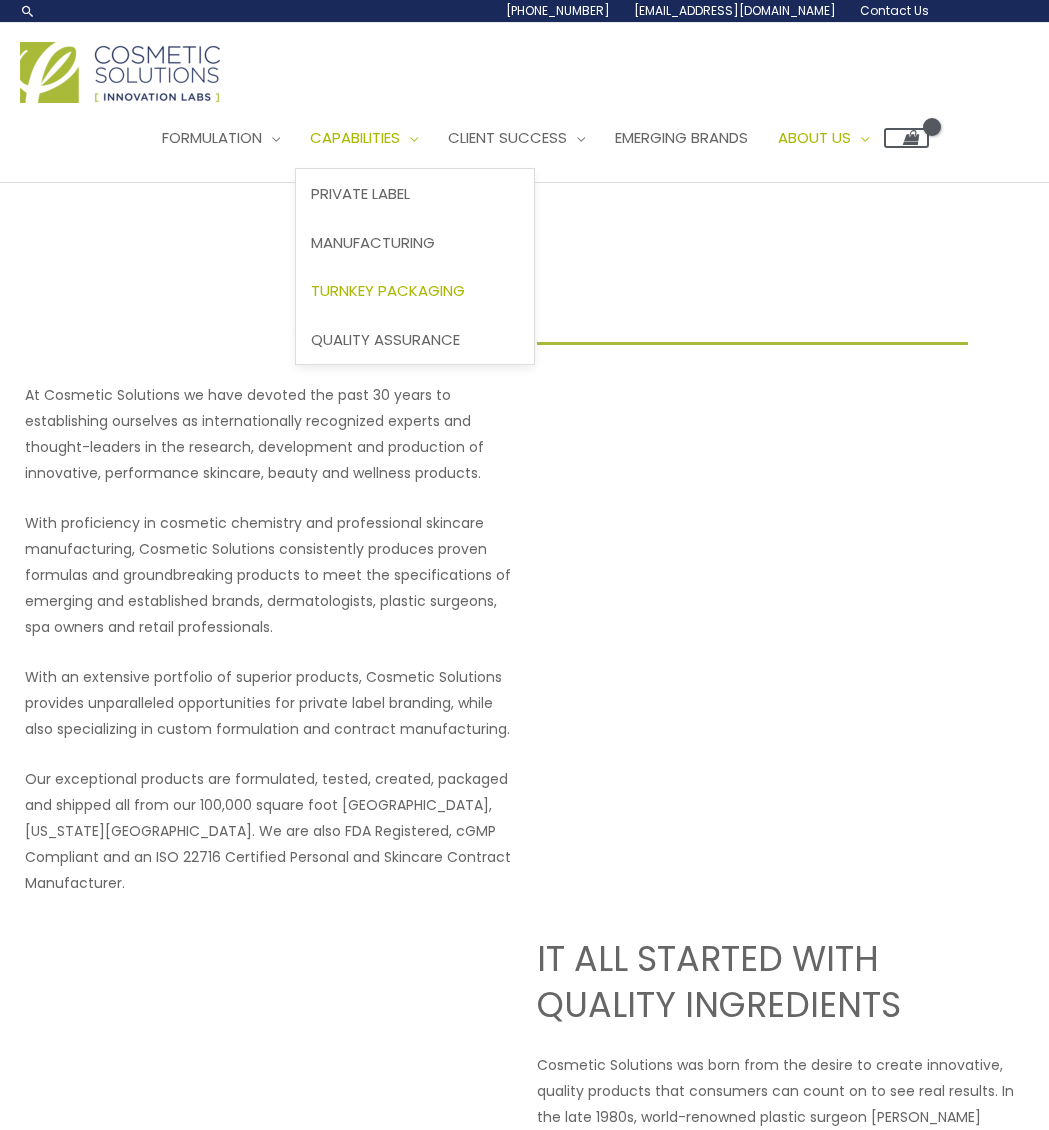 drag, startPoint x: 379, startPoint y: 295, endPoint x: 407, endPoint y: 296, distance: 28.01785 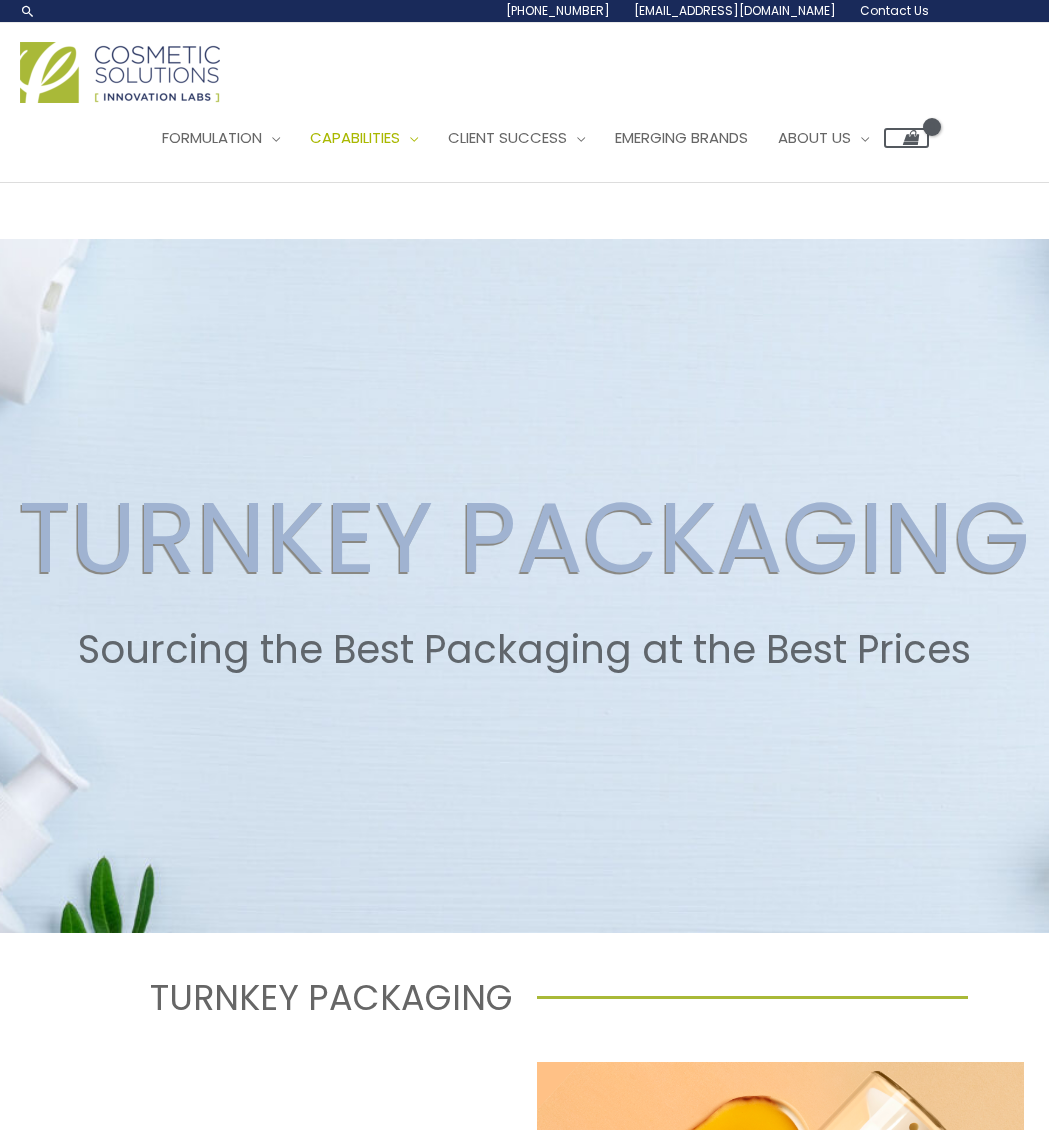 scroll, scrollTop: 0, scrollLeft: 0, axis: both 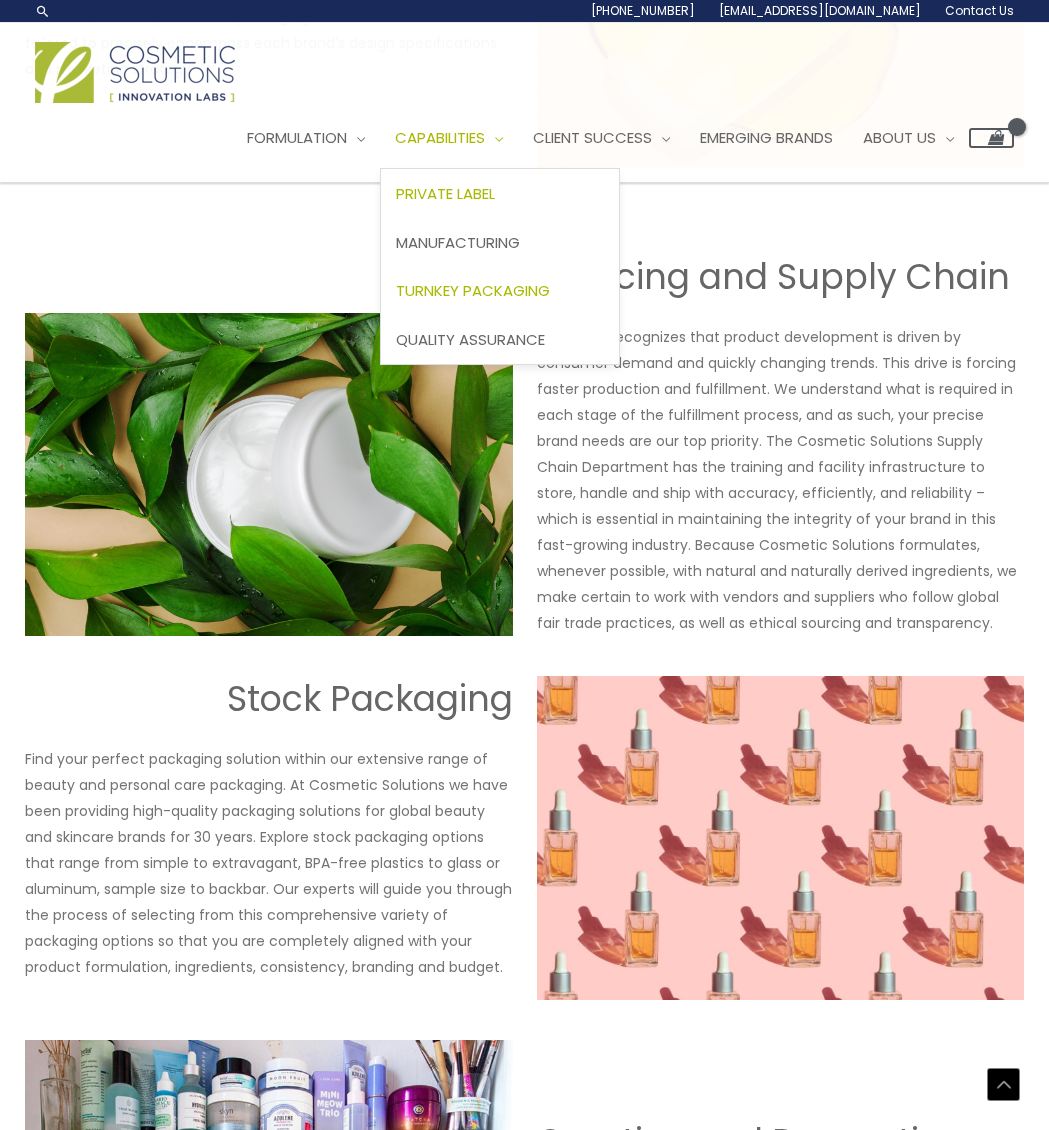 click on "Private Label" at bounding box center [445, 193] 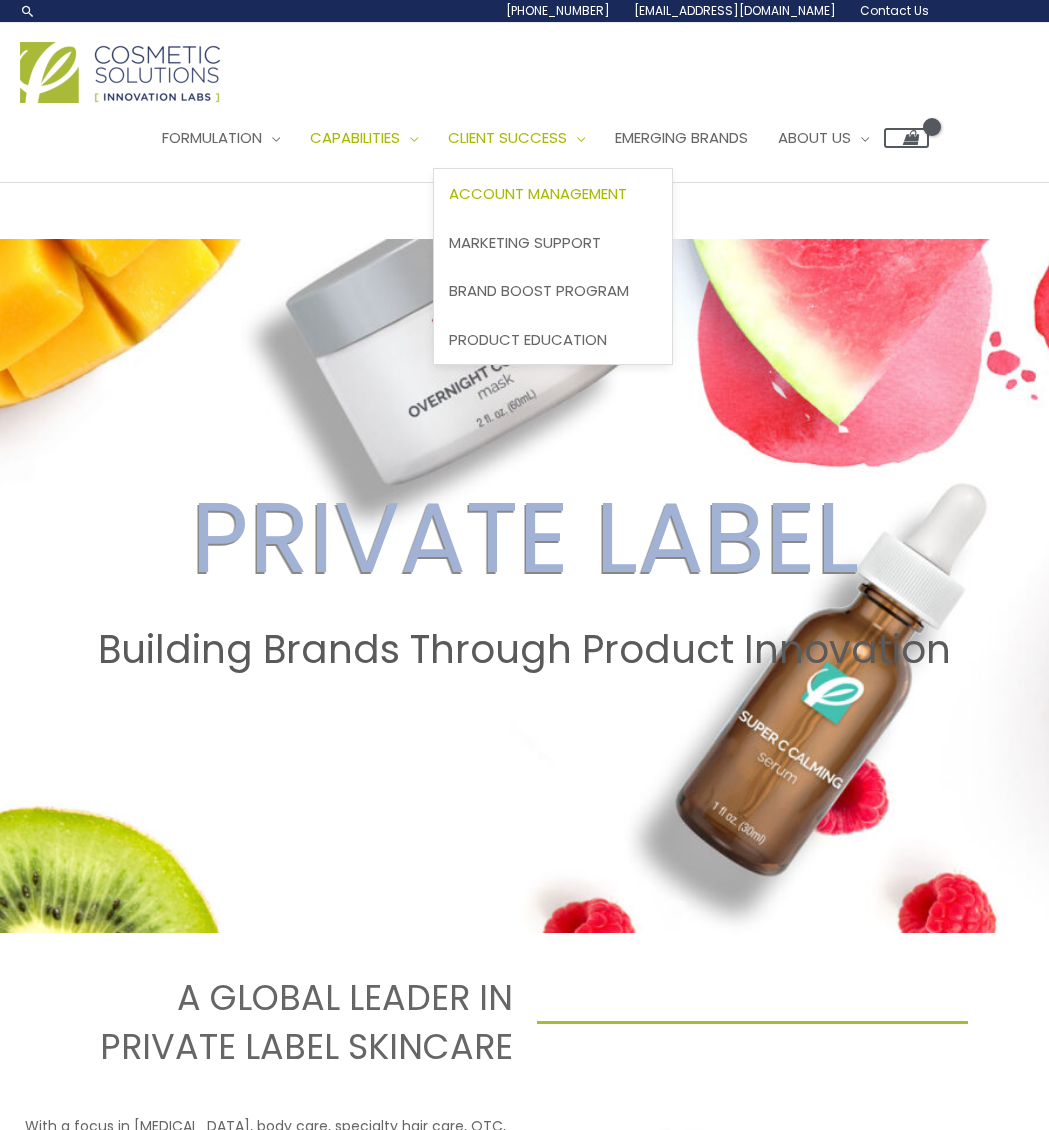 scroll, scrollTop: 0, scrollLeft: 0, axis: both 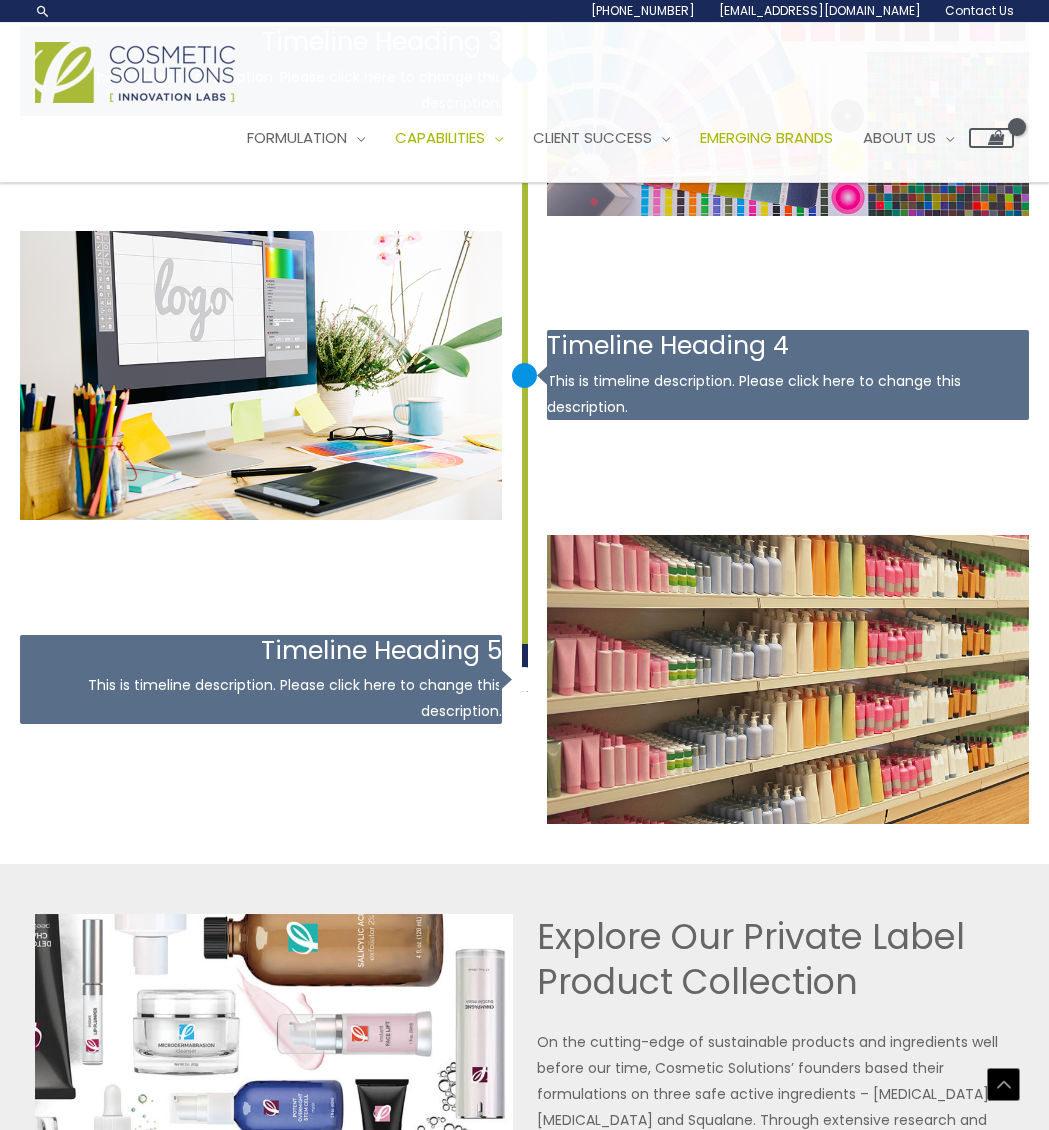 click on "Emerging Brands" at bounding box center [766, 137] 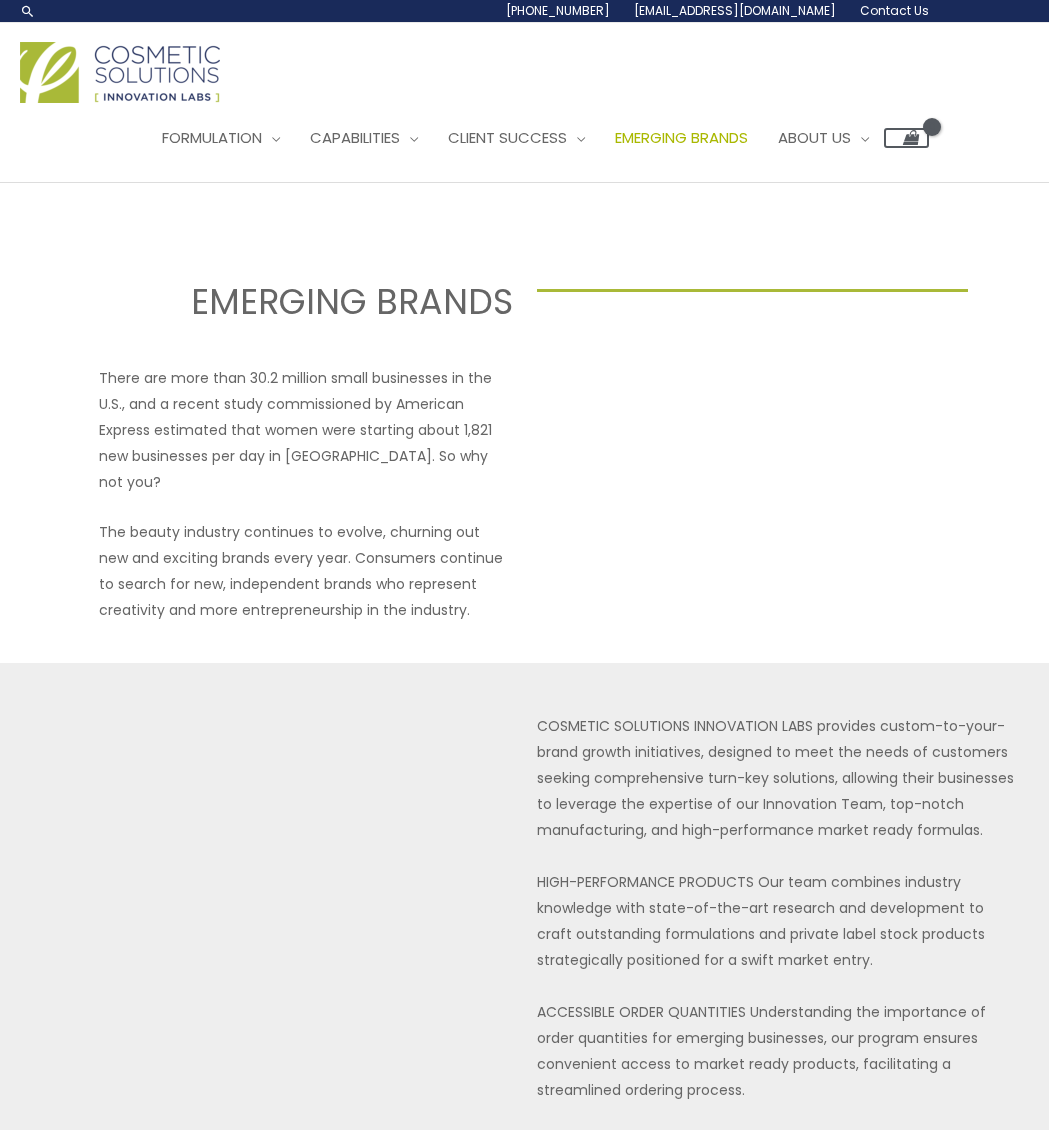 scroll, scrollTop: 0, scrollLeft: 0, axis: both 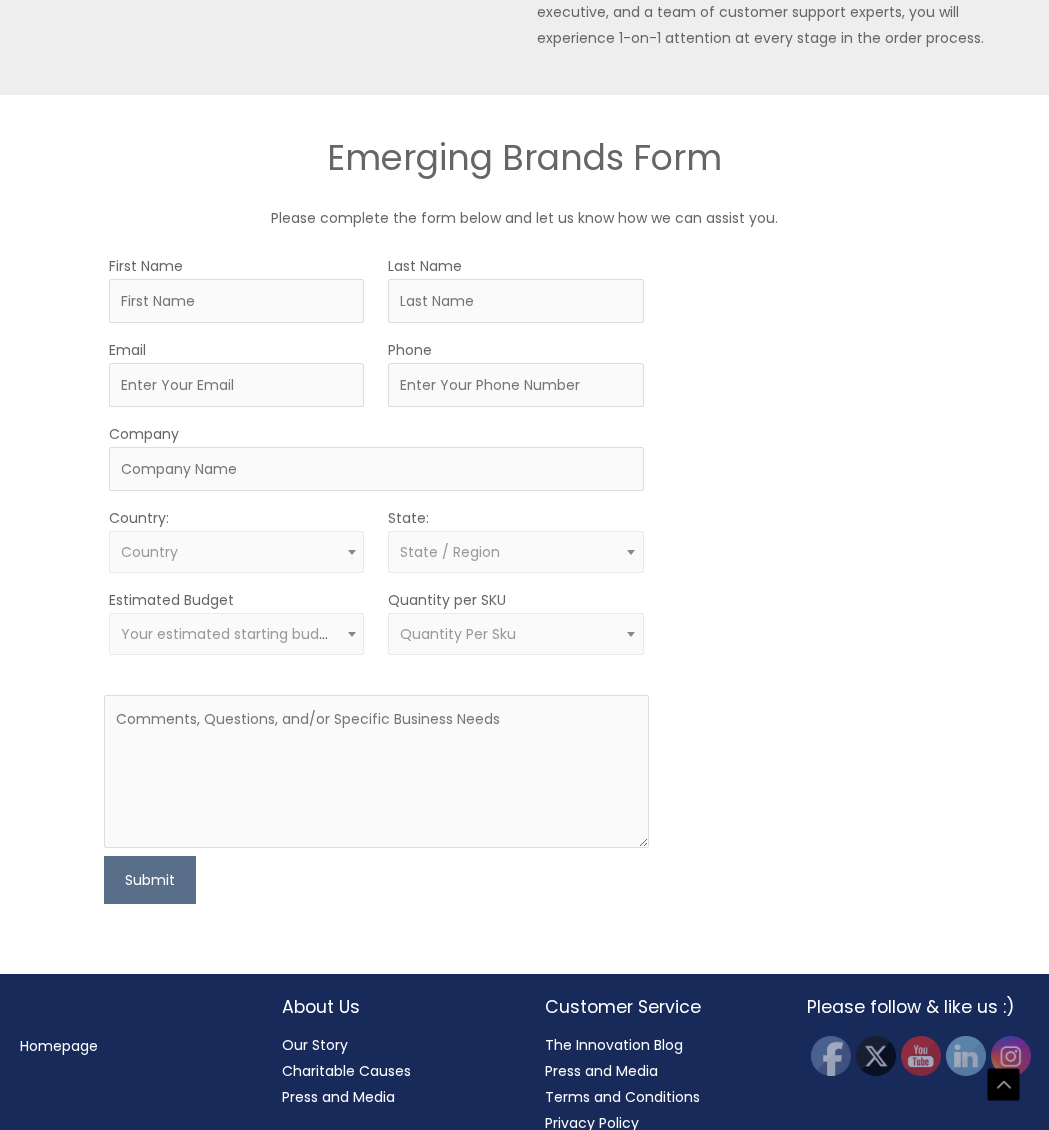 click on "Your estimated starting budget" at bounding box center [232, 634] 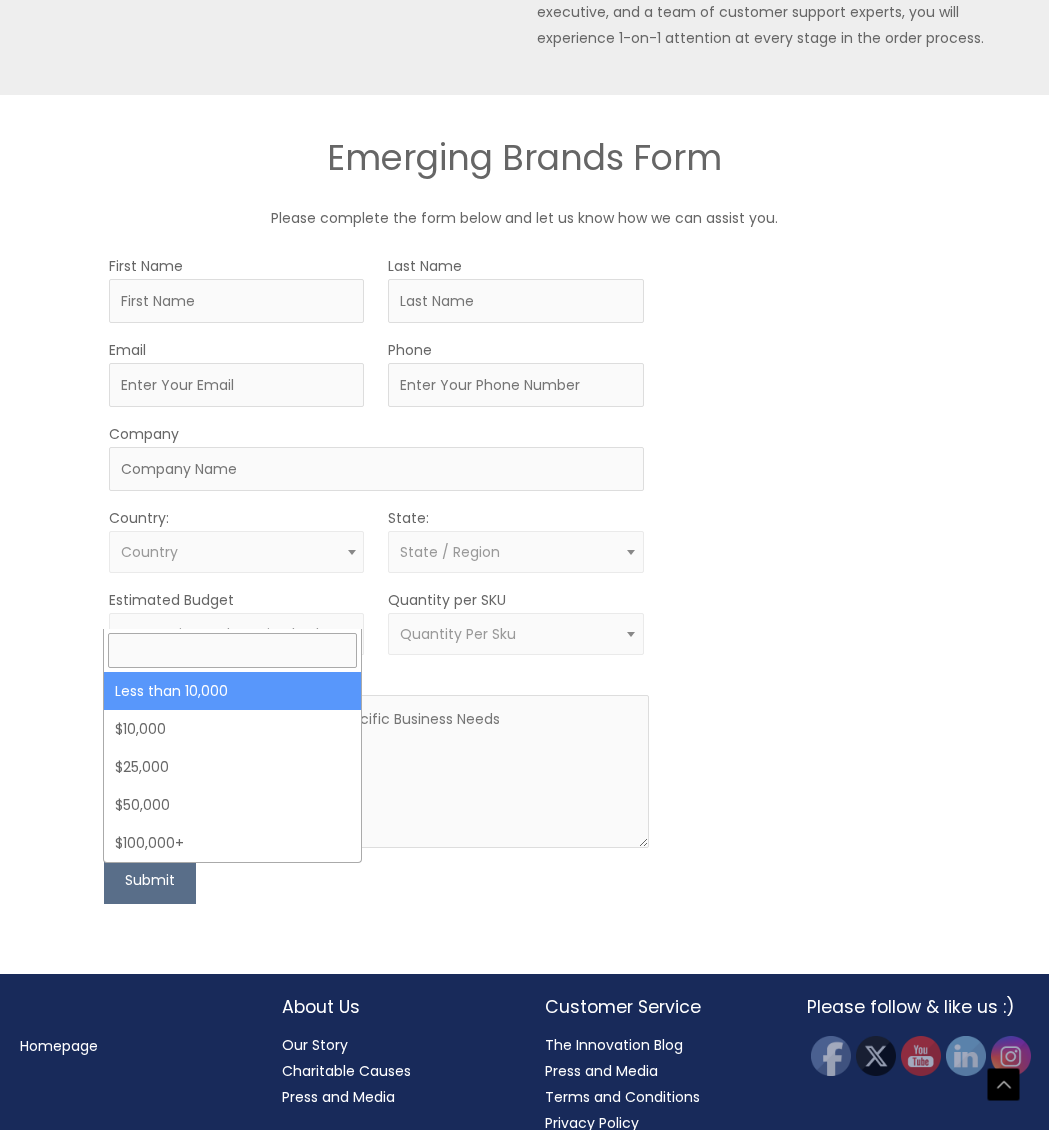click on "Quantity Per Sku" at bounding box center (516, 634) 